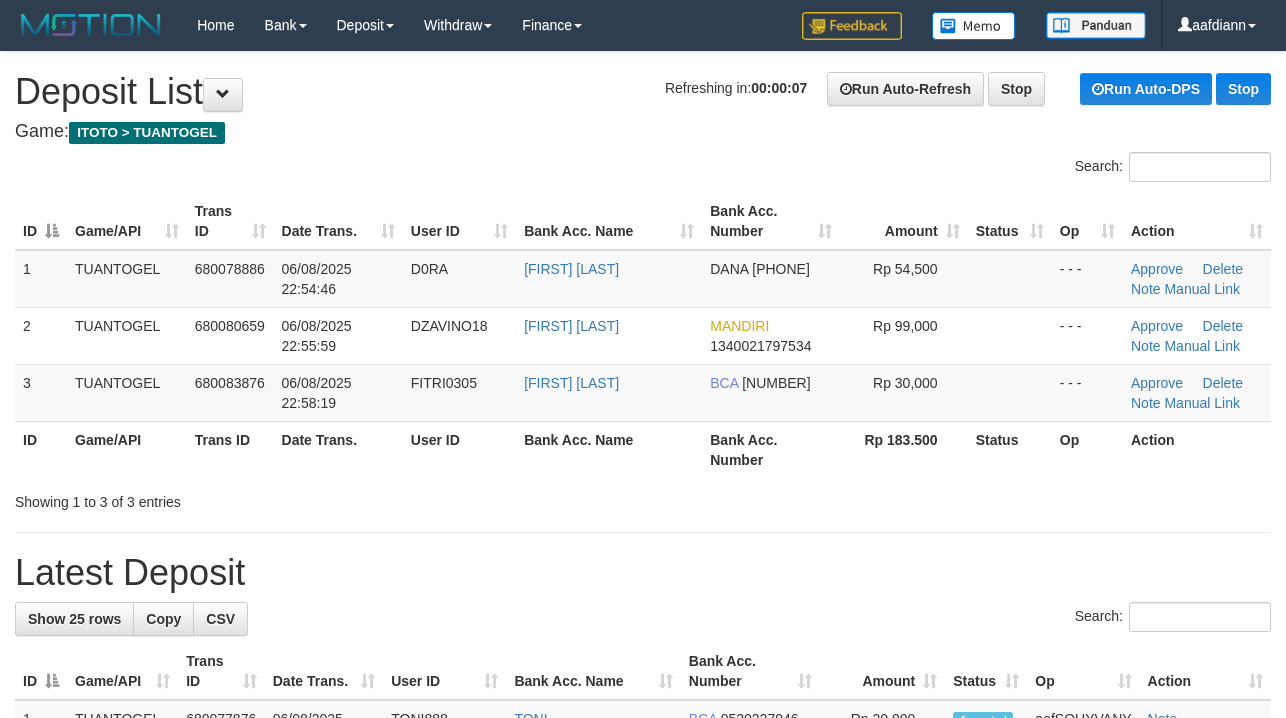 scroll, scrollTop: 0, scrollLeft: 0, axis: both 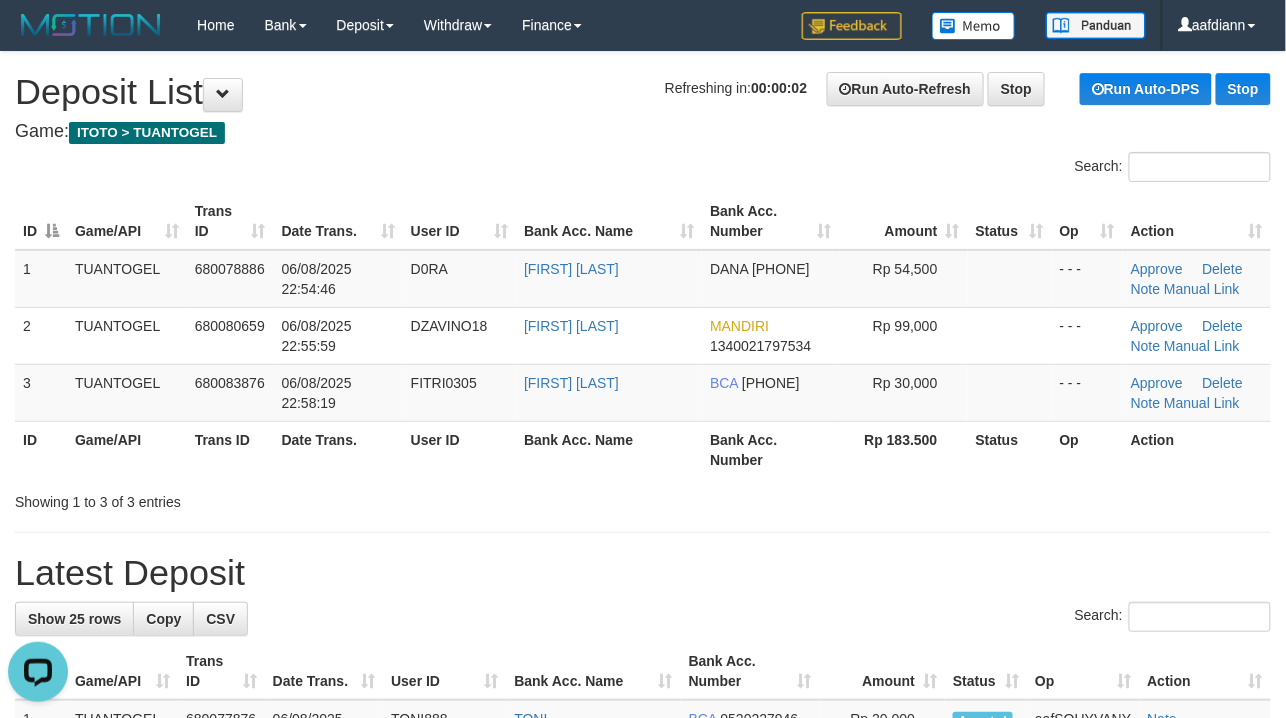 drag, startPoint x: 678, startPoint y: 281, endPoint x: 610, endPoint y: 200, distance: 105.75916 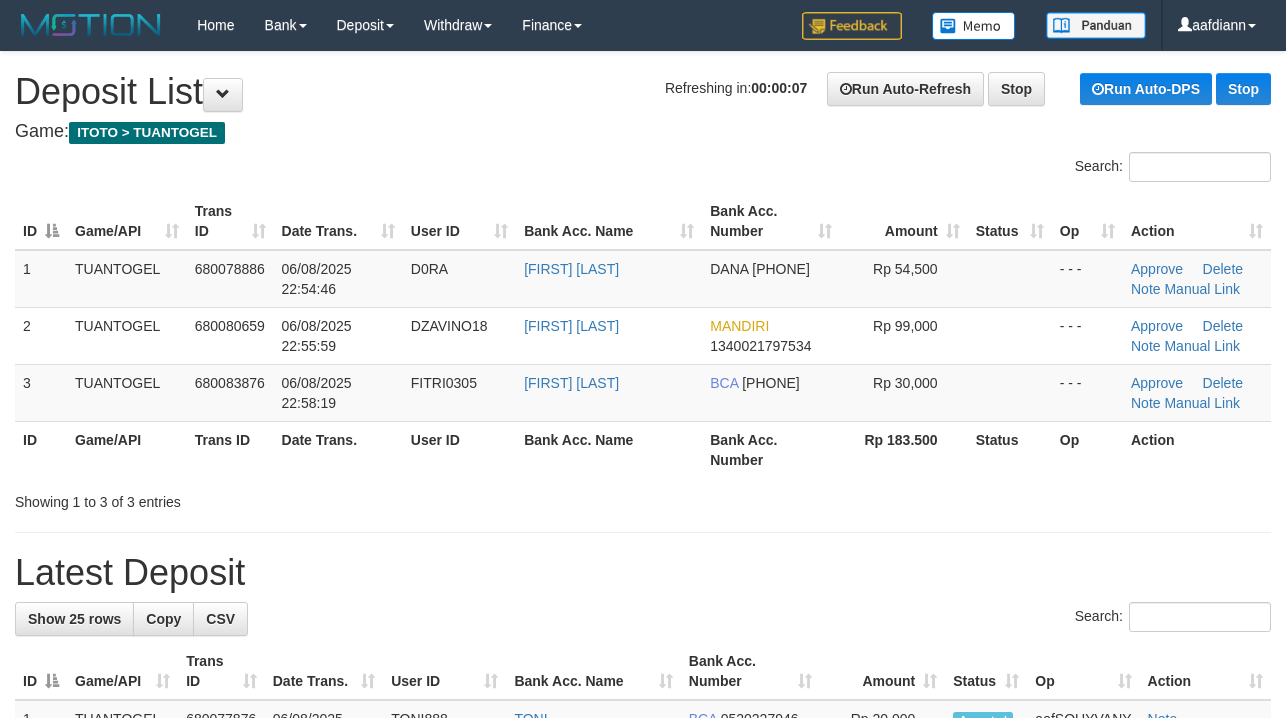scroll, scrollTop: 0, scrollLeft: 0, axis: both 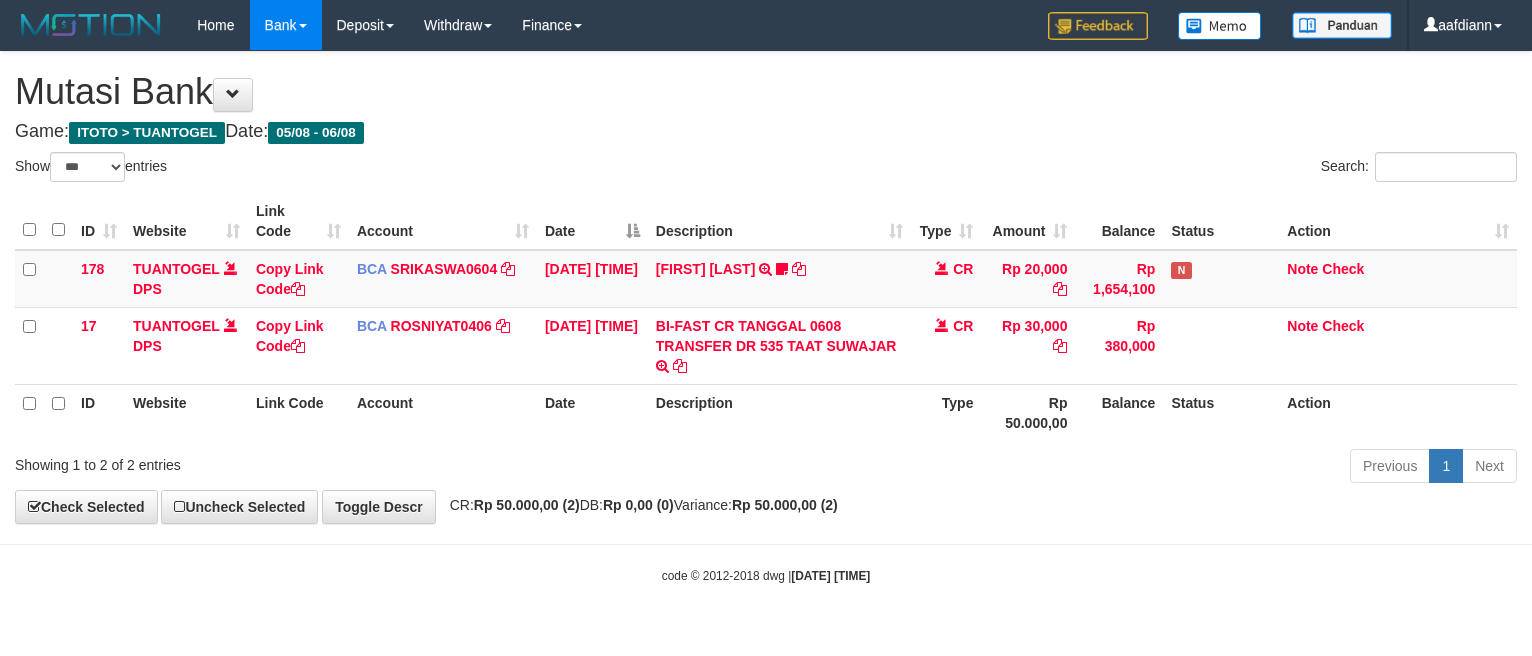 select on "***" 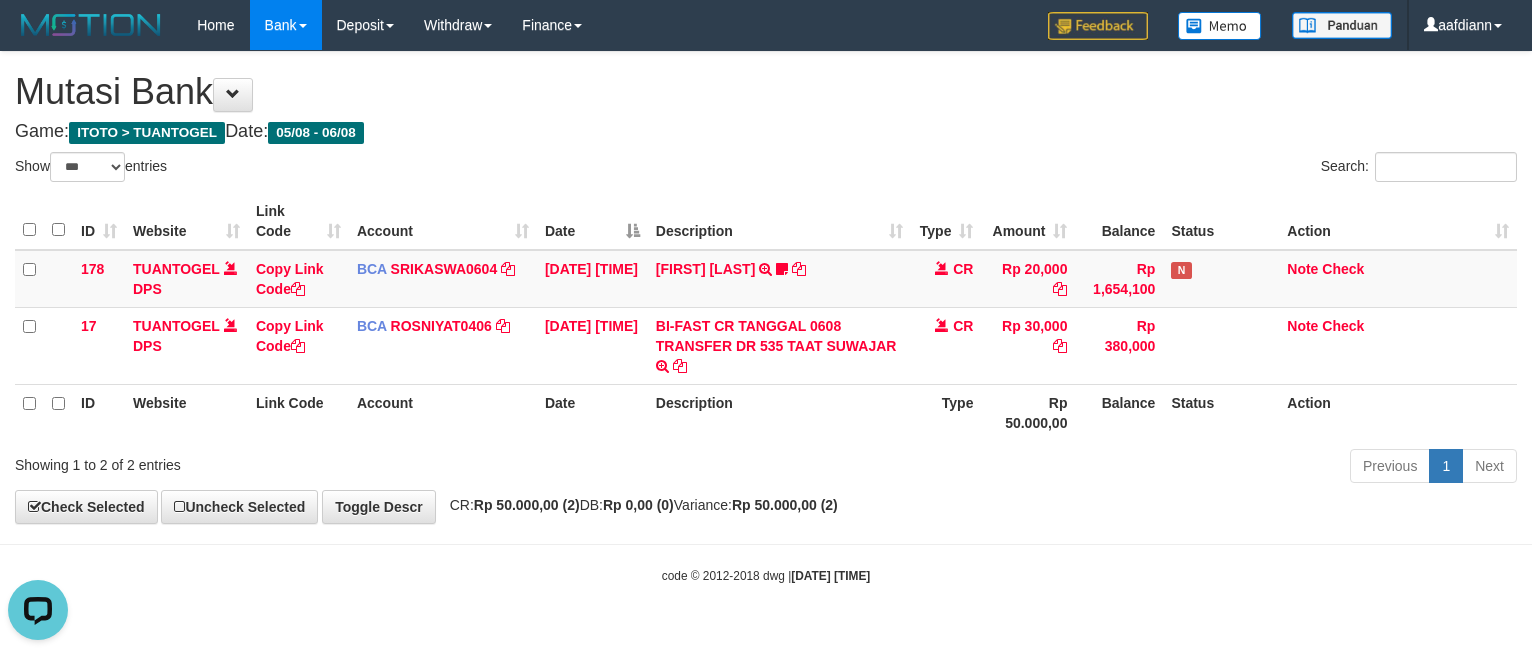 scroll, scrollTop: 0, scrollLeft: 0, axis: both 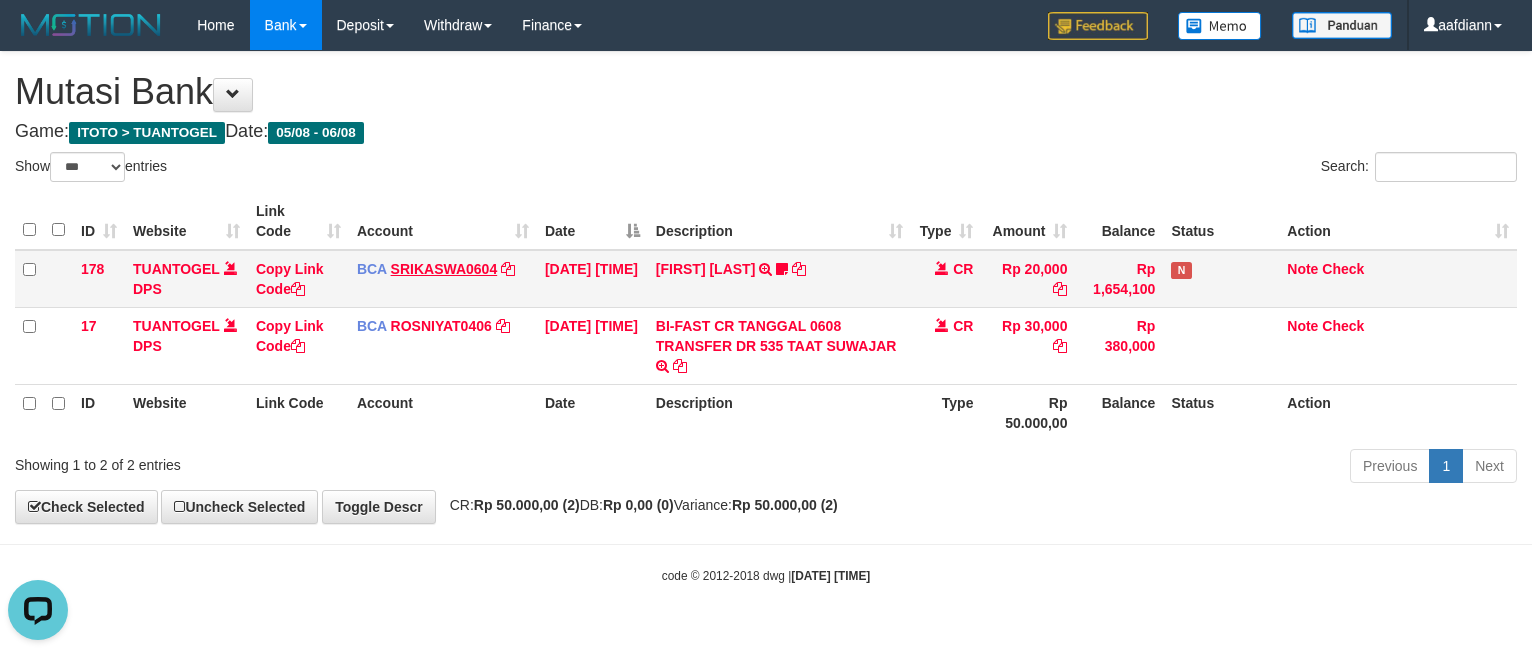 drag, startPoint x: 760, startPoint y: 602, endPoint x: 465, endPoint y: 262, distance: 450.13885 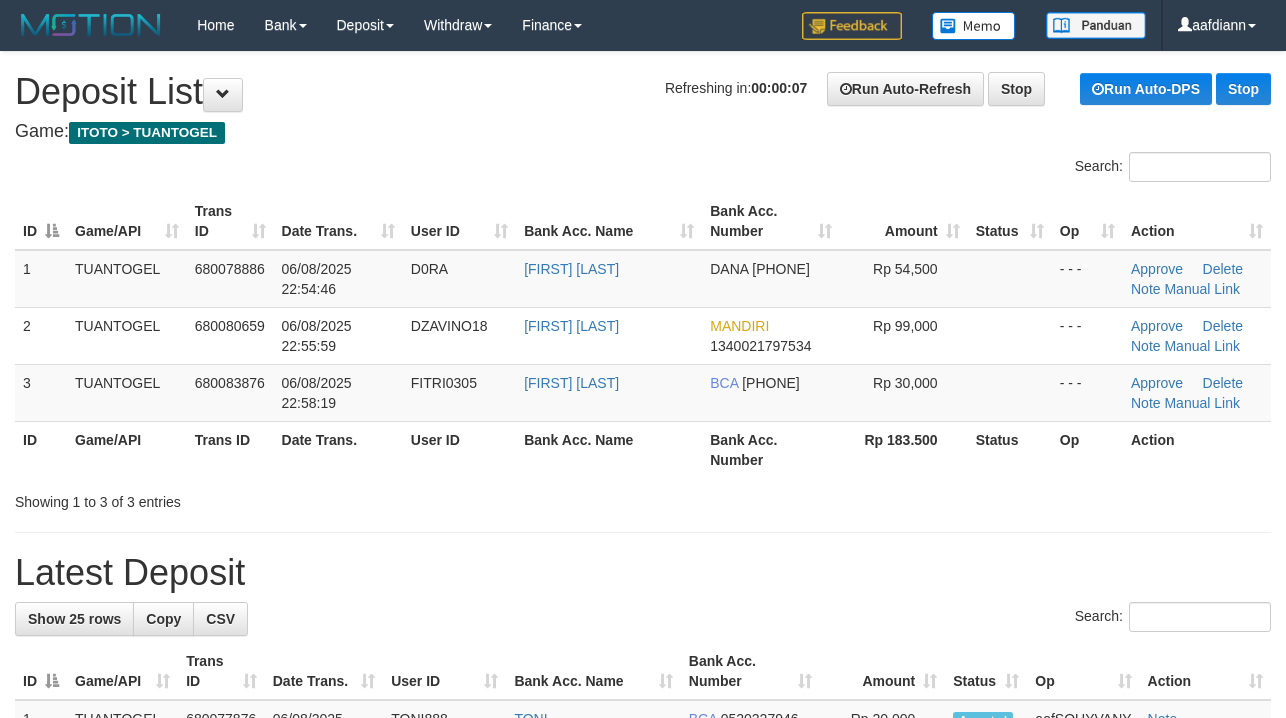 scroll, scrollTop: 0, scrollLeft: 0, axis: both 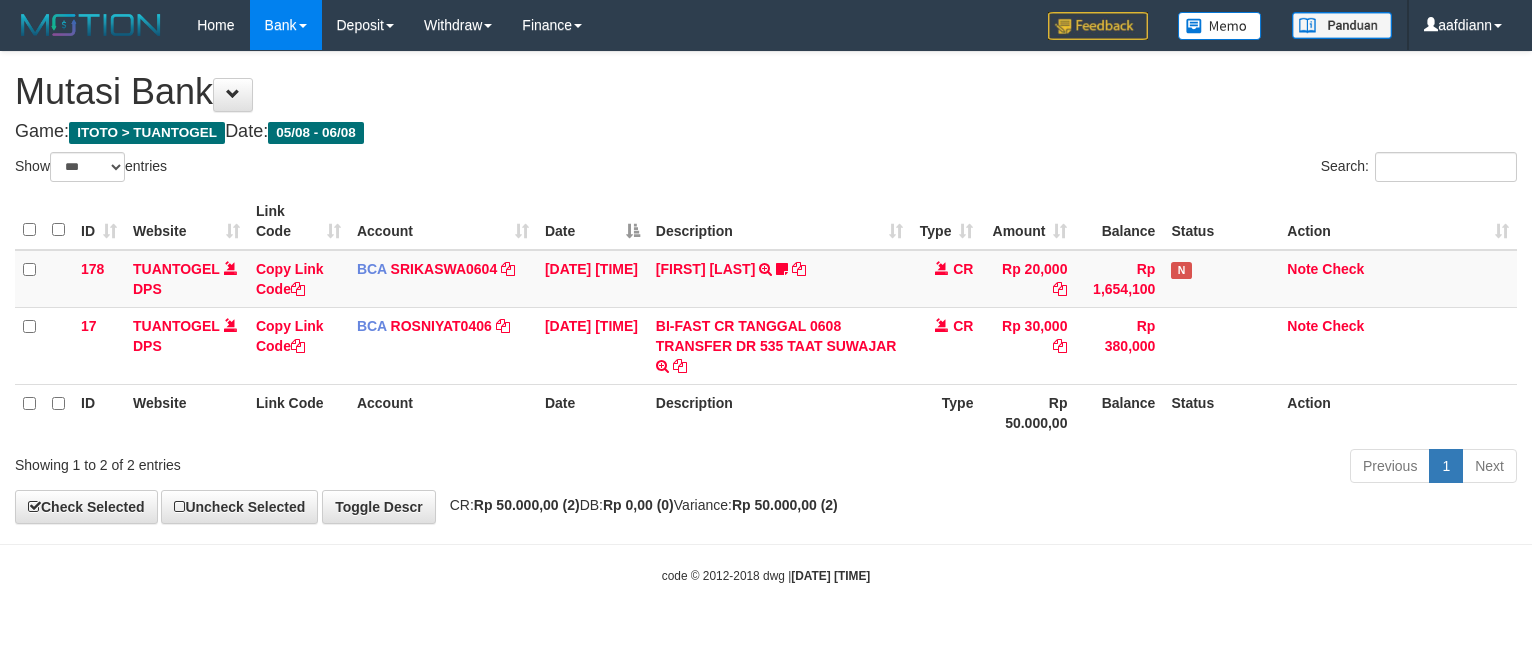 select on "***" 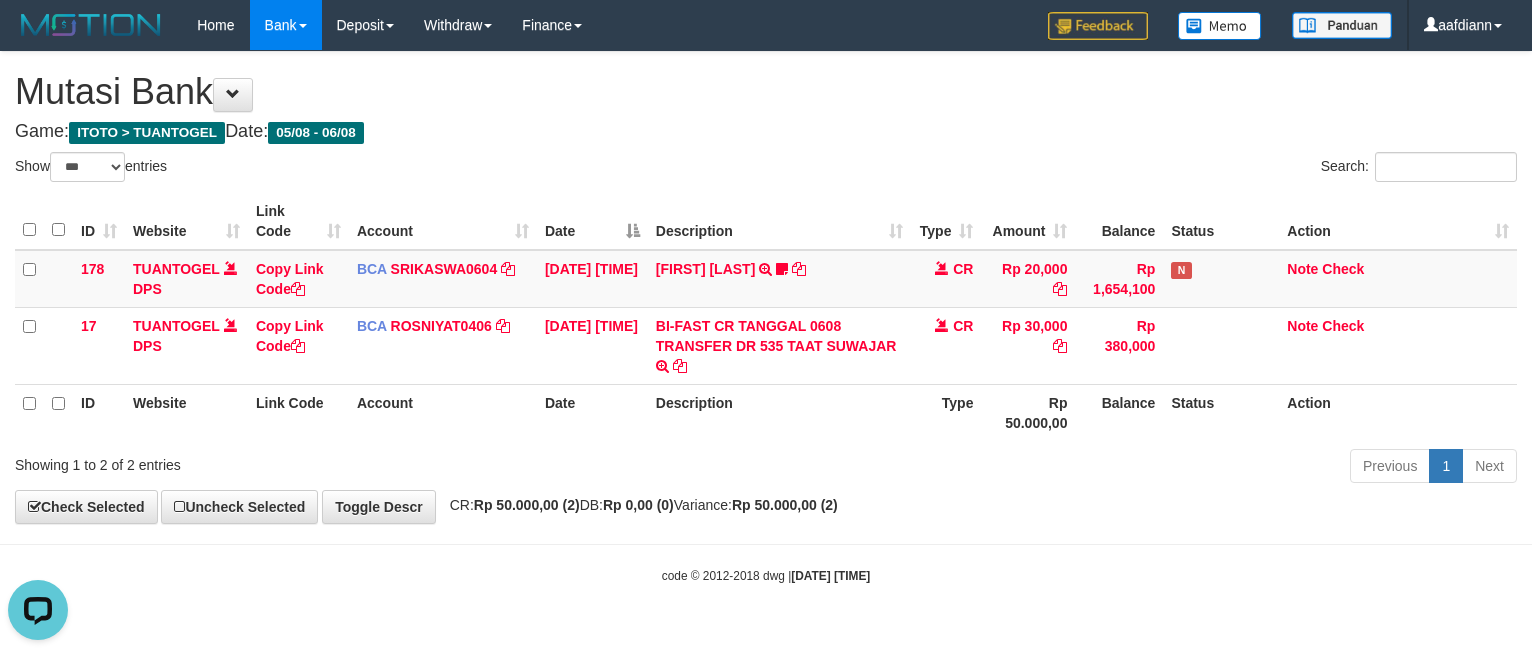 scroll, scrollTop: 0, scrollLeft: 0, axis: both 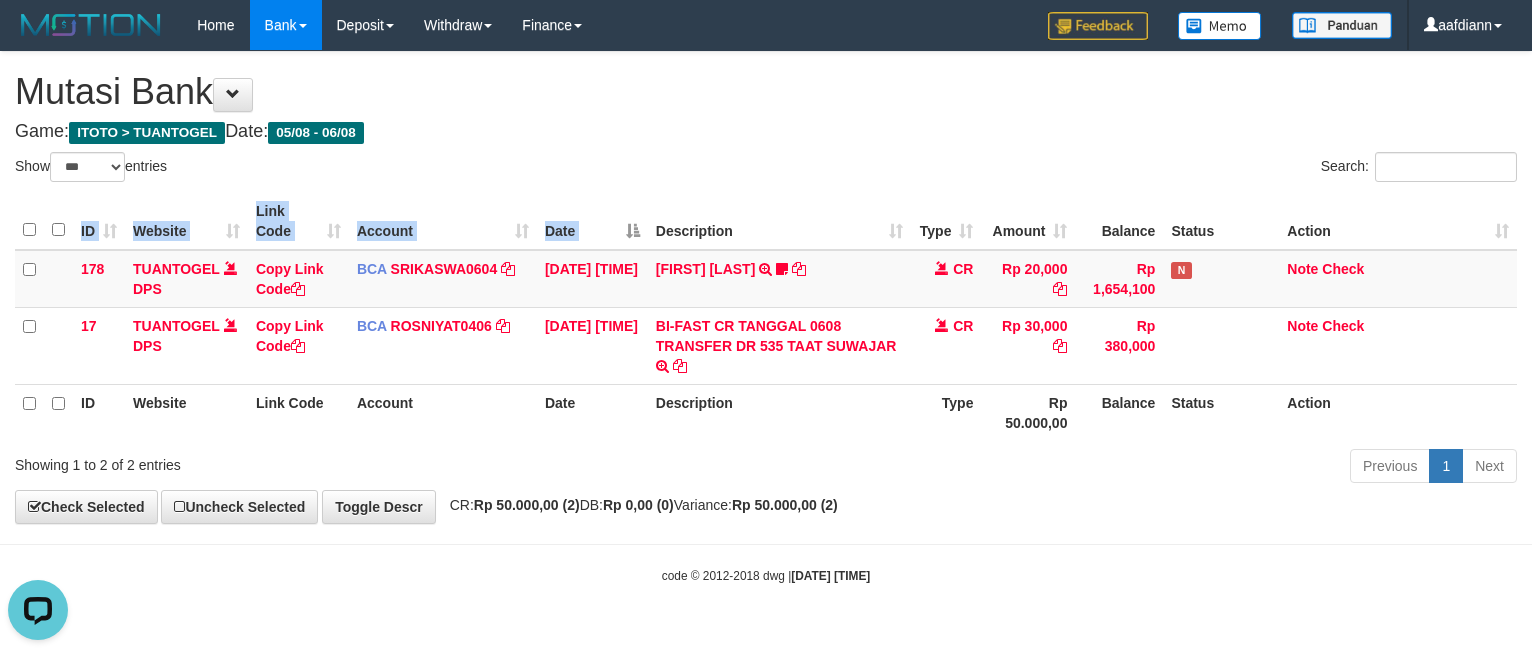 drag, startPoint x: 650, startPoint y: 197, endPoint x: 629, endPoint y: 192, distance: 21.587032 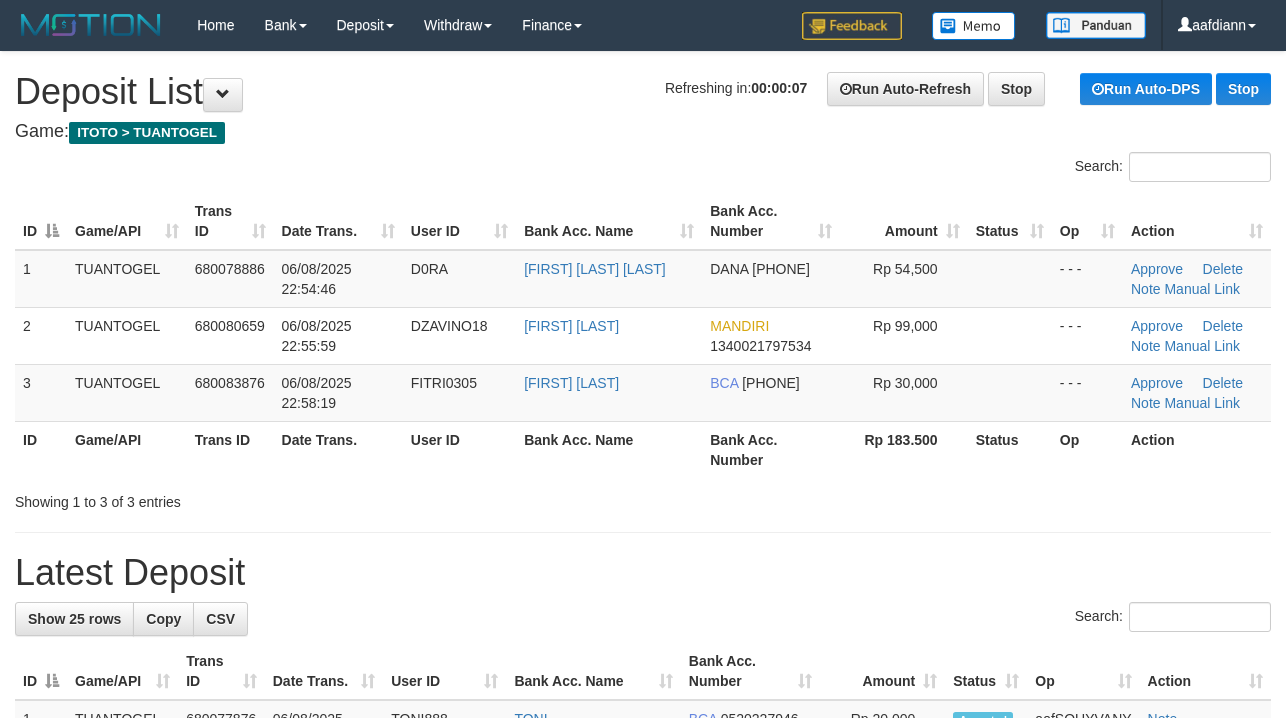 scroll, scrollTop: 0, scrollLeft: 0, axis: both 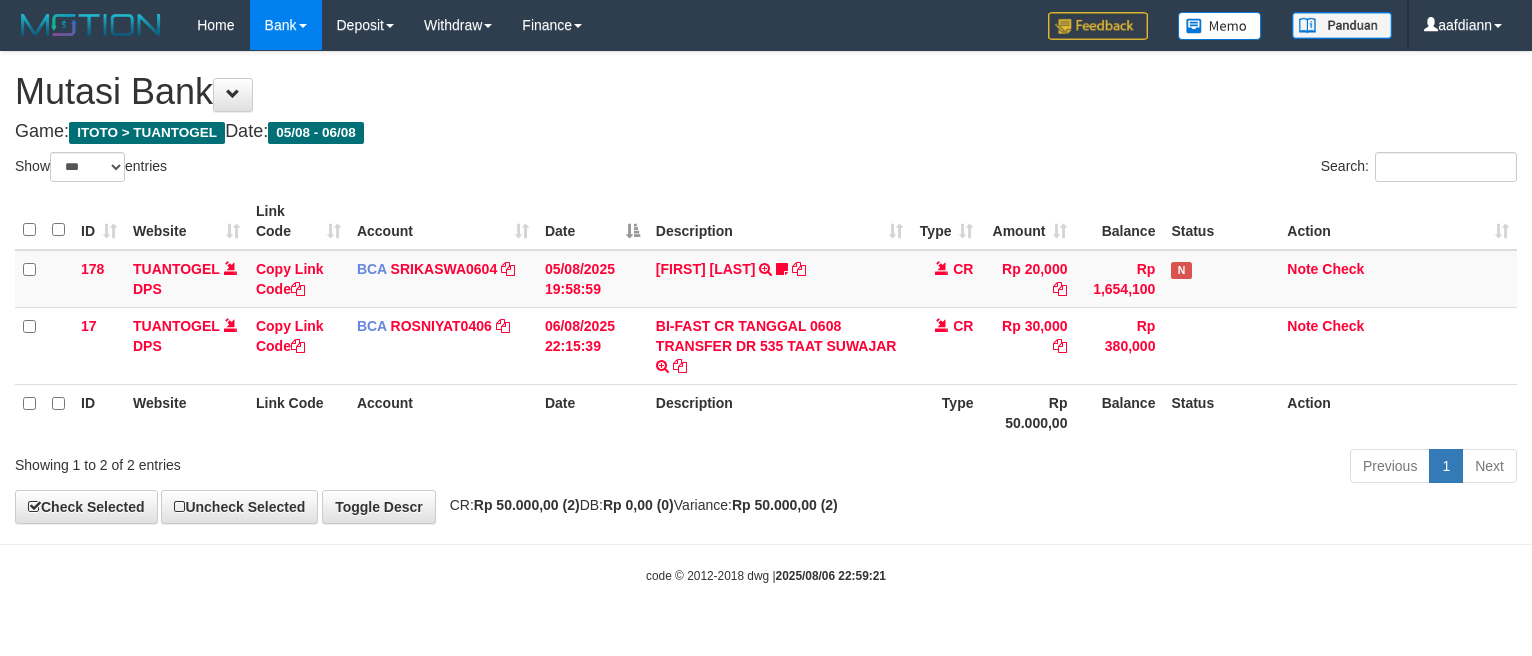select on "***" 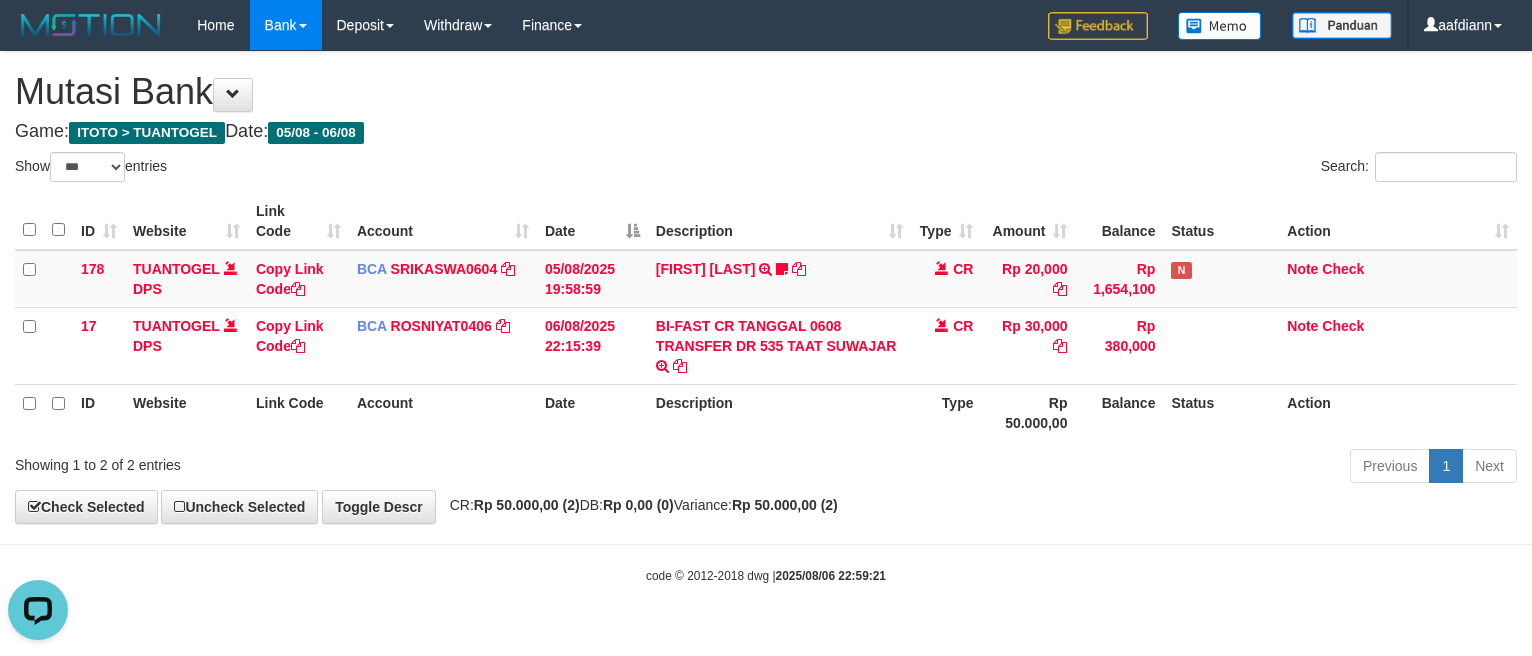 scroll, scrollTop: 0, scrollLeft: 0, axis: both 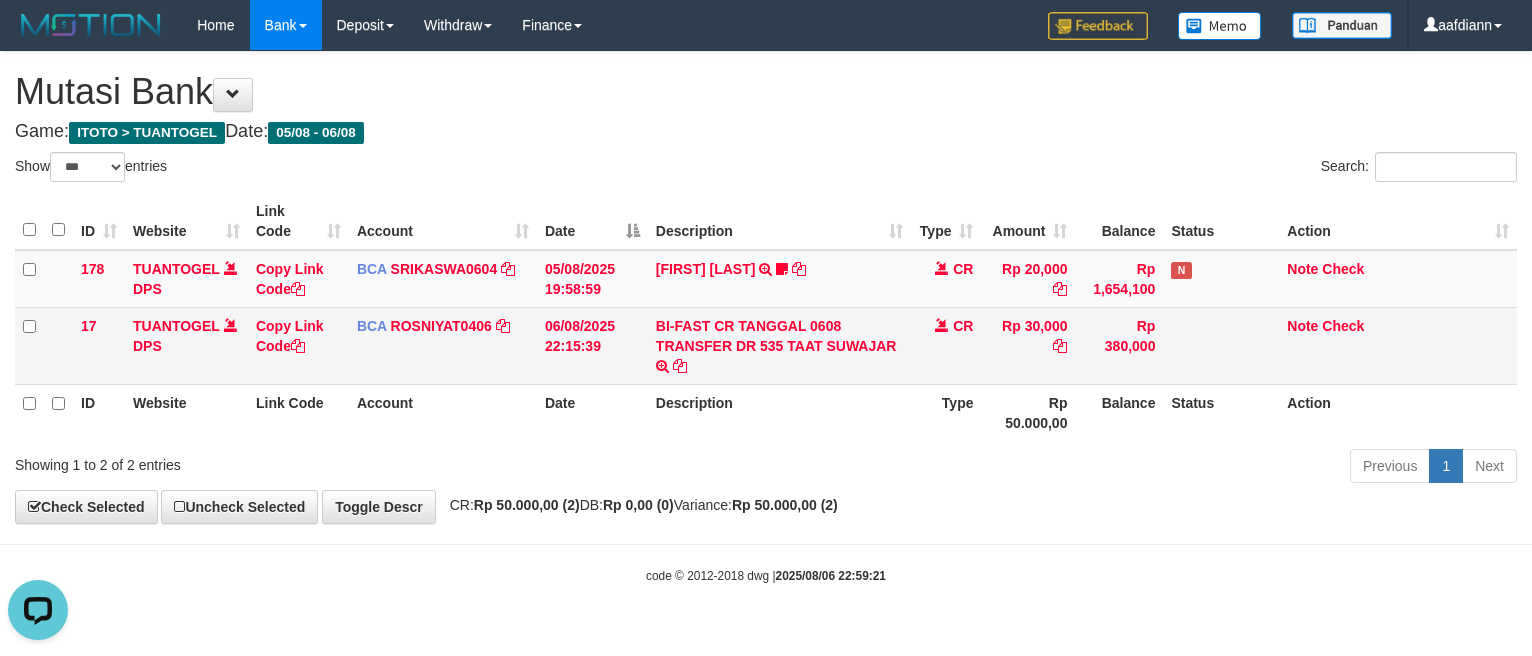 drag, startPoint x: 945, startPoint y: 570, endPoint x: 802, endPoint y: 334, distance: 275.94385 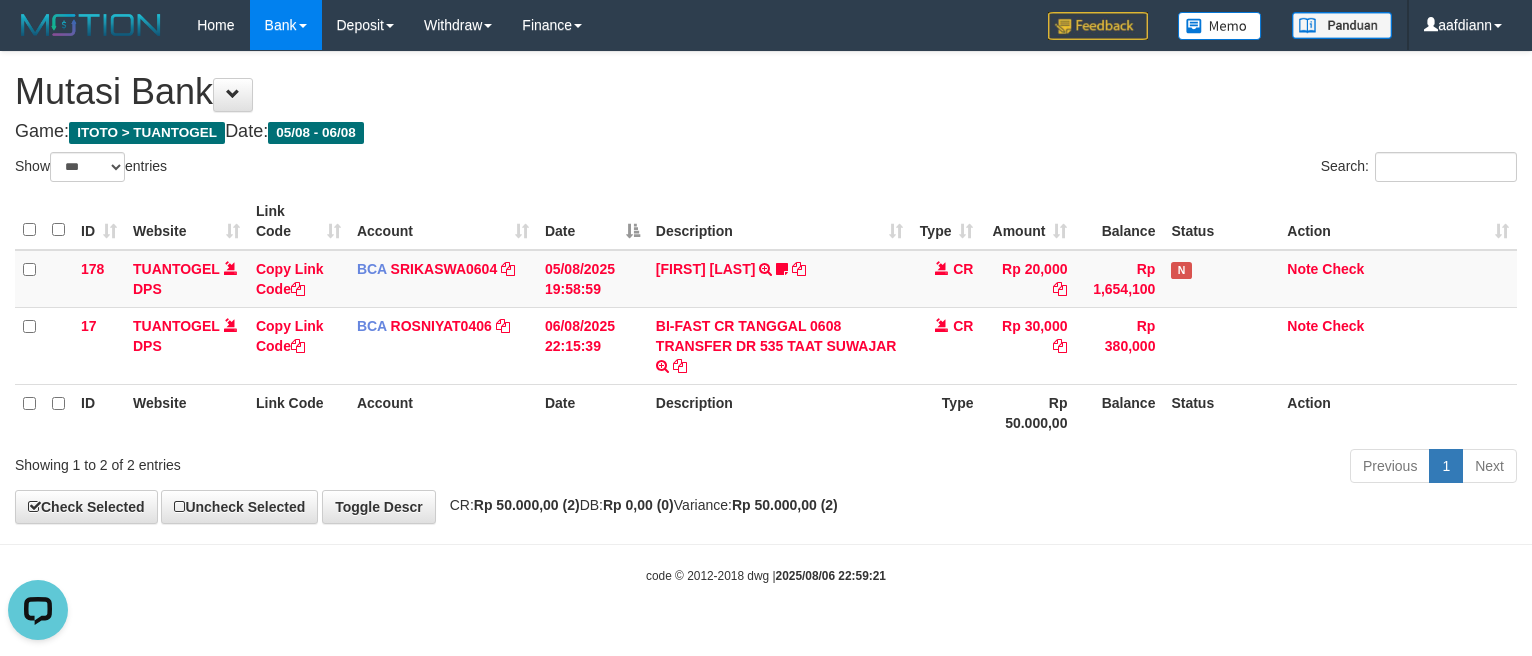 drag, startPoint x: 648, startPoint y: 90, endPoint x: 278, endPoint y: 76, distance: 370.26477 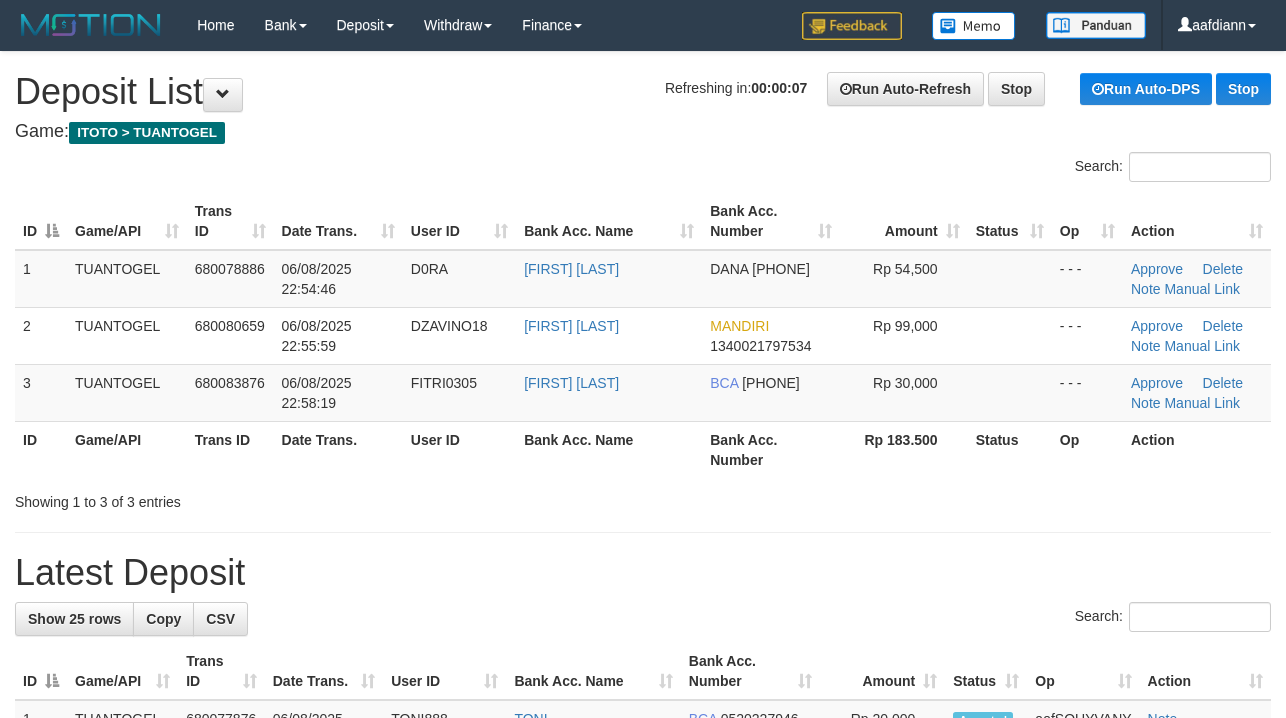 scroll, scrollTop: 0, scrollLeft: 0, axis: both 